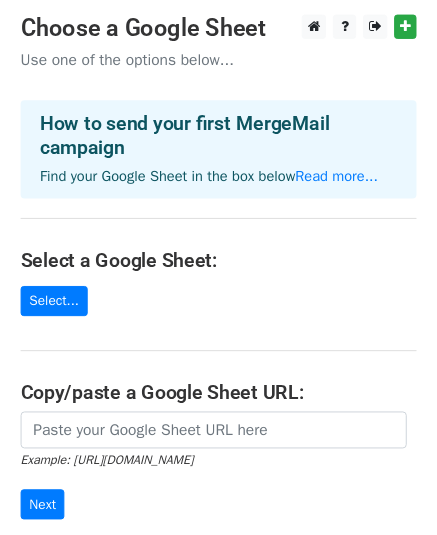 scroll, scrollTop: 0, scrollLeft: 0, axis: both 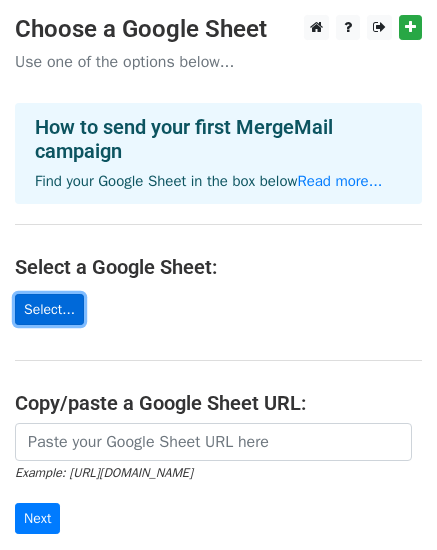 click on "Select..." at bounding box center (49, 309) 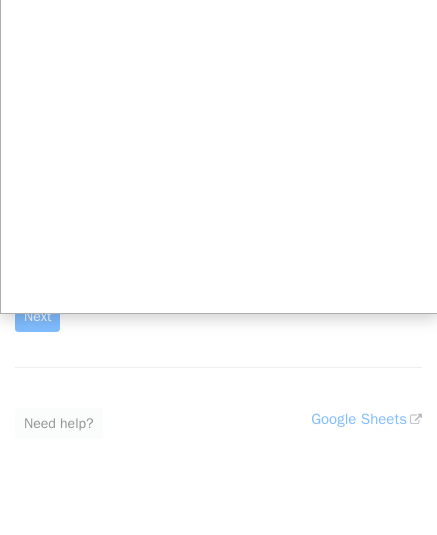 scroll, scrollTop: 0, scrollLeft: 0, axis: both 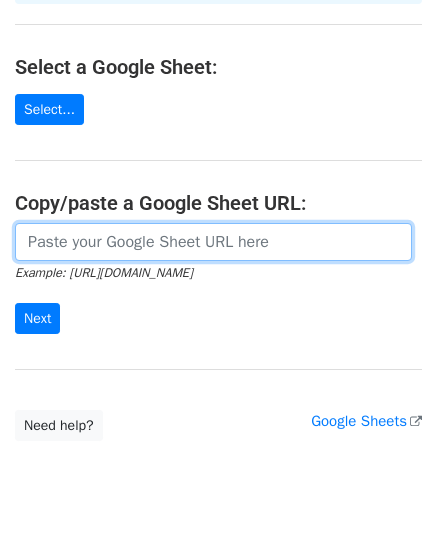 click at bounding box center (213, 242) 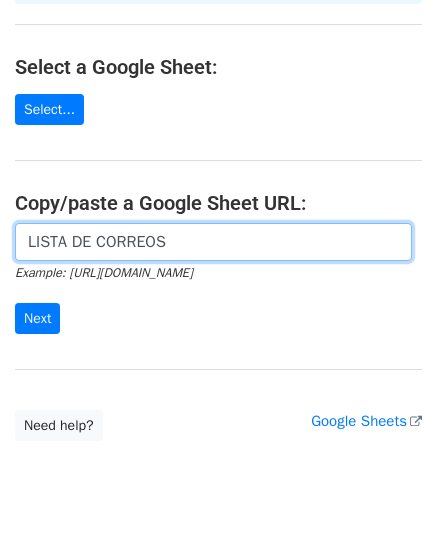 click on "Next" at bounding box center (37, 318) 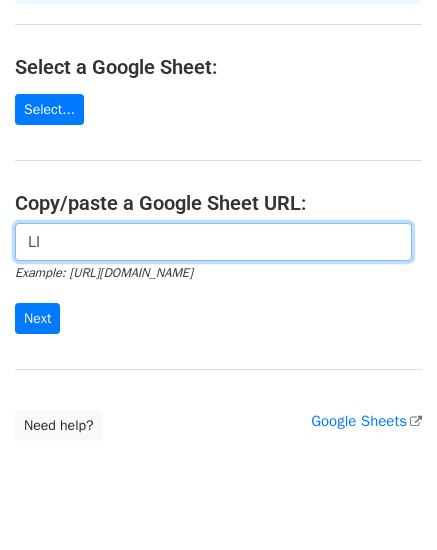 type on "L" 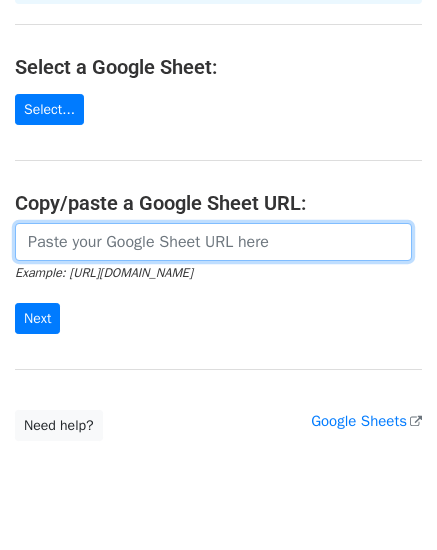 click at bounding box center [213, 242] 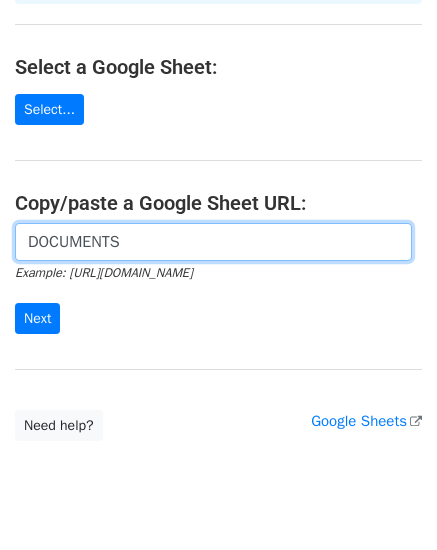 click on "Next" at bounding box center (37, 318) 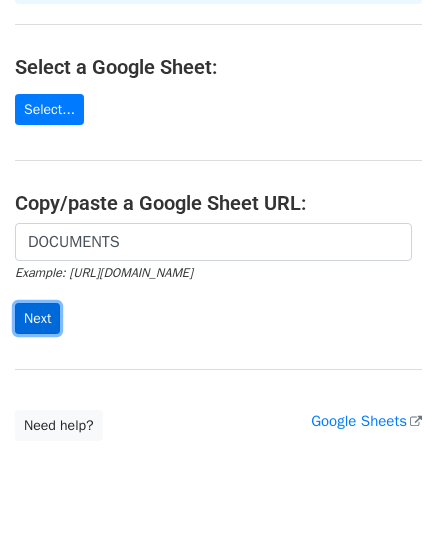 click on "Next" at bounding box center [37, 318] 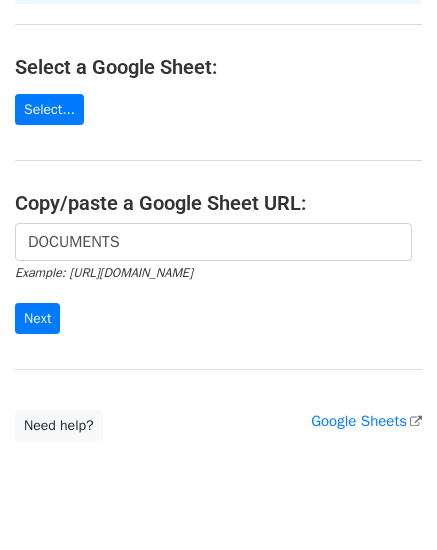click on "DOCUMENTS
Example:
https://docs.google.com/spreadsheets/d/abc/edit
Next" at bounding box center (218, 279) 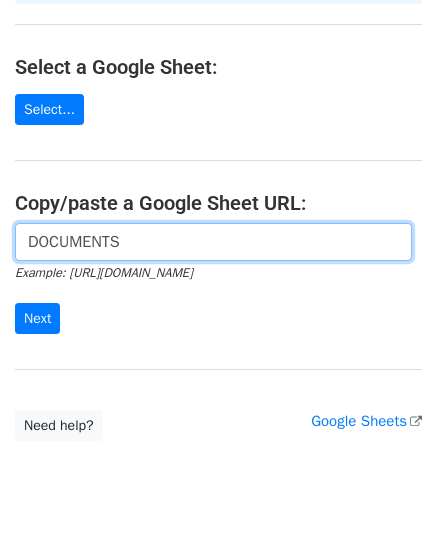 click on "DOCUMENTS" at bounding box center [213, 242] 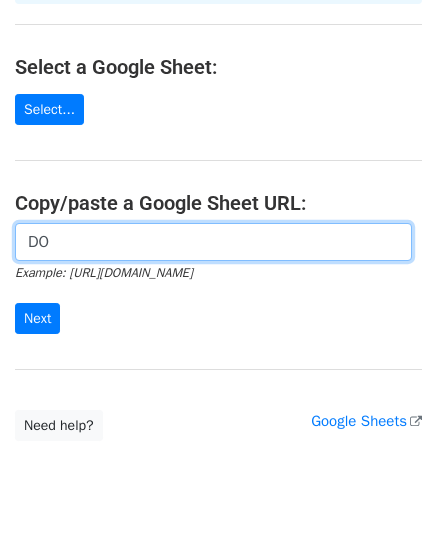 type on "D" 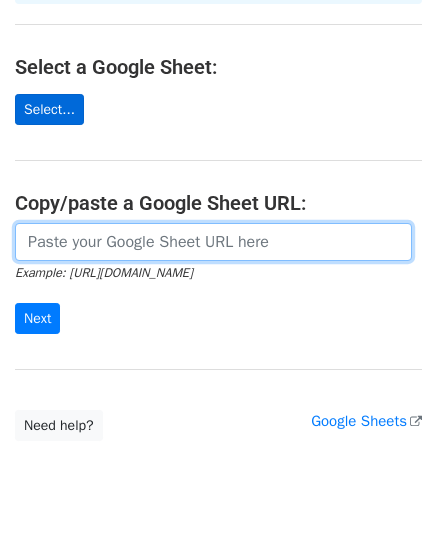 type 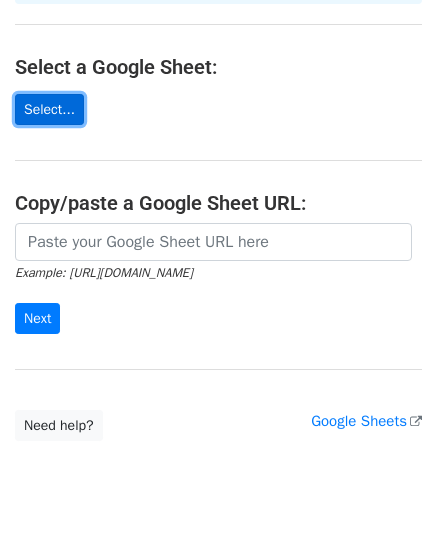click on "Select..." at bounding box center [49, 109] 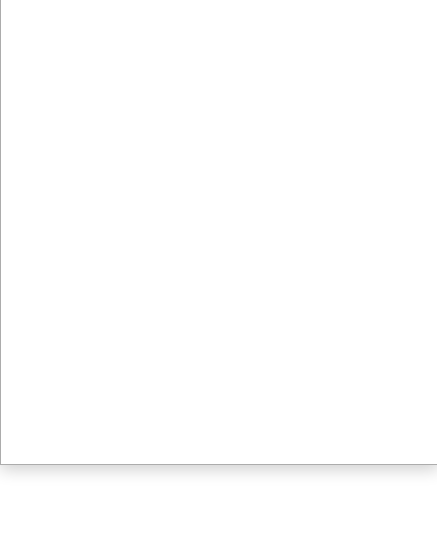 scroll, scrollTop: 266, scrollLeft: 0, axis: vertical 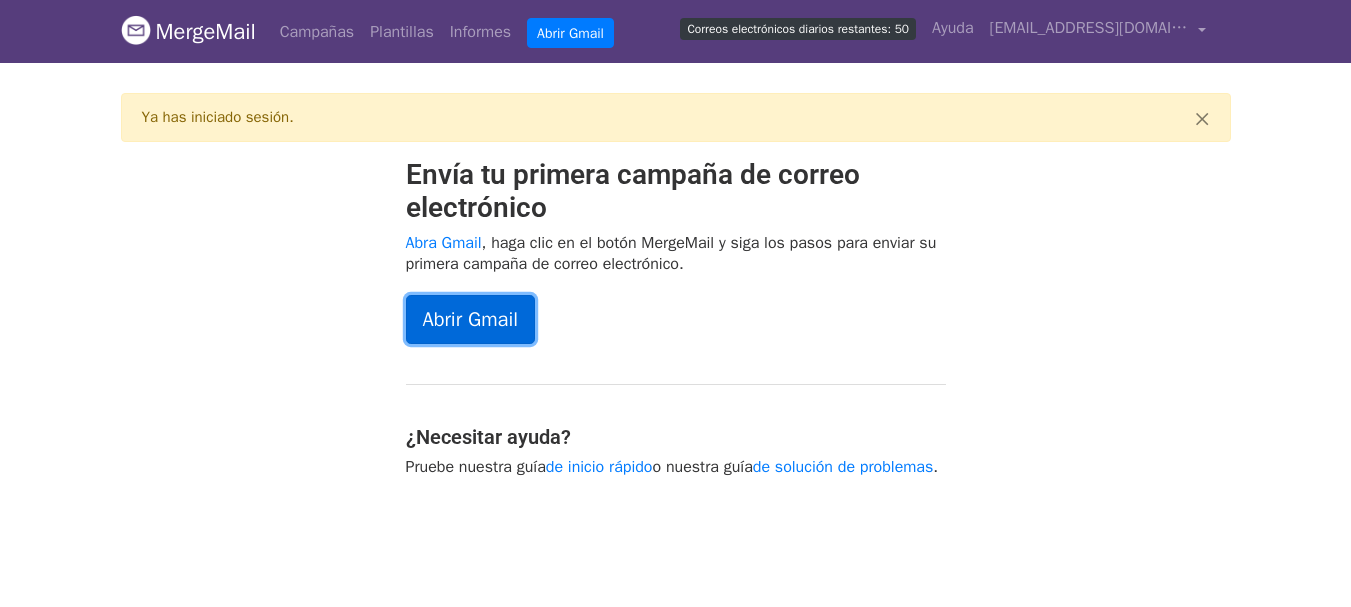 click on "Abrir Gmail" at bounding box center (470, 319) 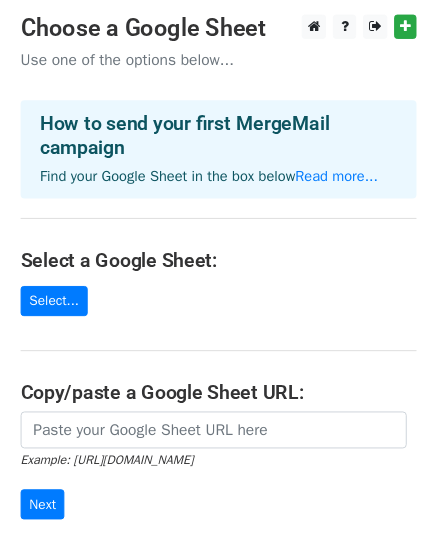 scroll, scrollTop: 0, scrollLeft: 0, axis: both 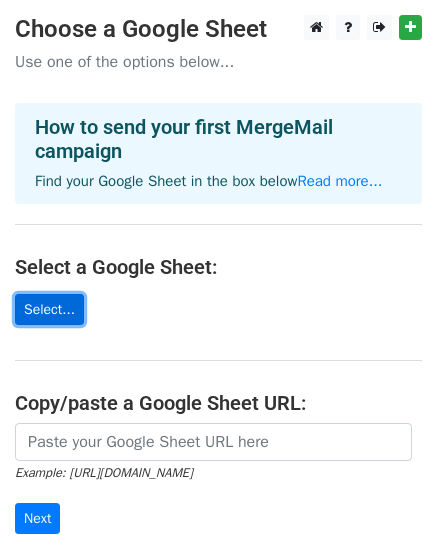 click on "Select..." at bounding box center (49, 309) 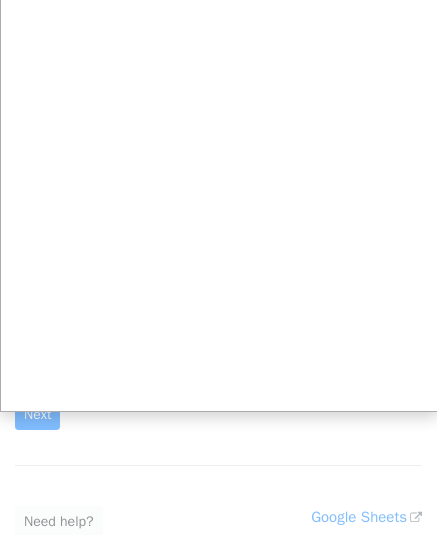 scroll, scrollTop: 0, scrollLeft: 0, axis: both 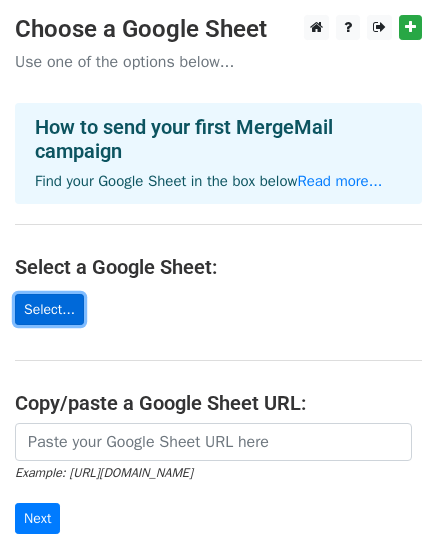 click on "Select..." at bounding box center [49, 309] 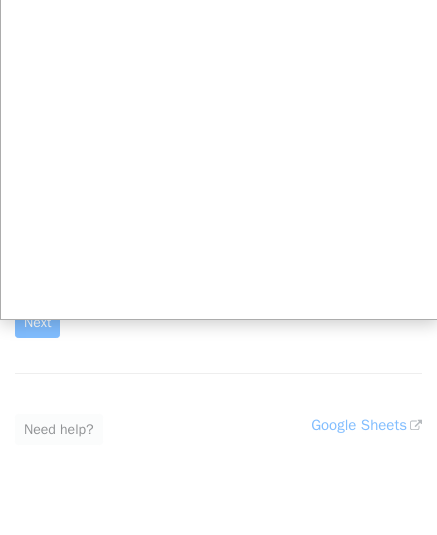 scroll, scrollTop: 200, scrollLeft: 0, axis: vertical 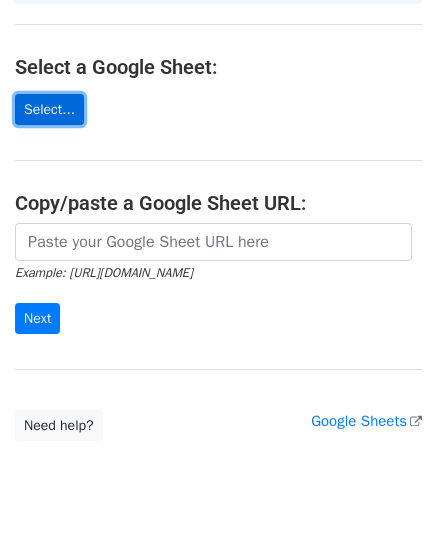 click on "Select..." at bounding box center [49, 109] 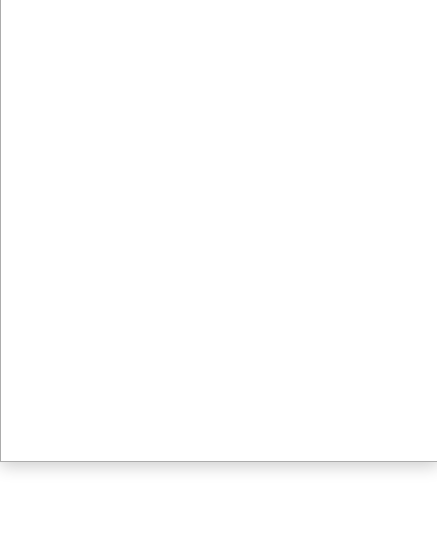 scroll, scrollTop: 266, scrollLeft: 0, axis: vertical 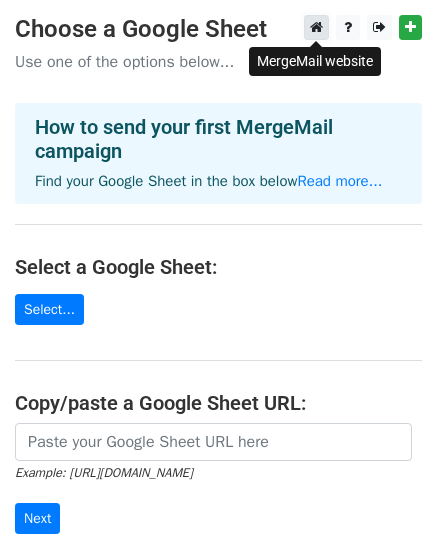 click at bounding box center (316, 27) 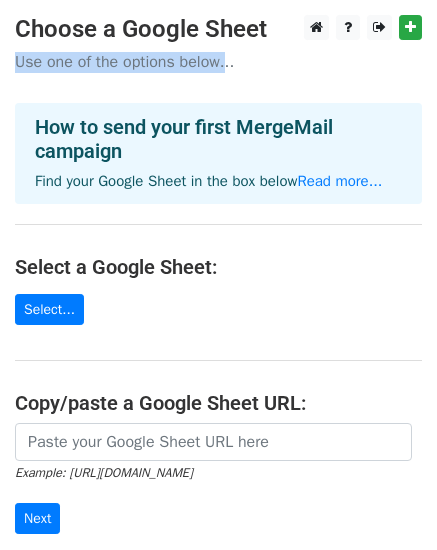 drag, startPoint x: 16, startPoint y: 58, endPoint x: 226, endPoint y: 46, distance: 210.34258 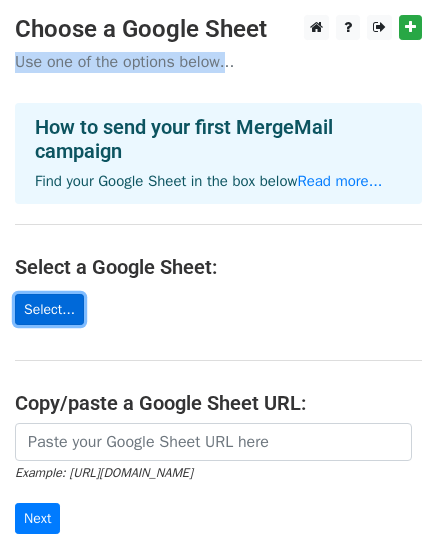 click on "Select..." at bounding box center (49, 309) 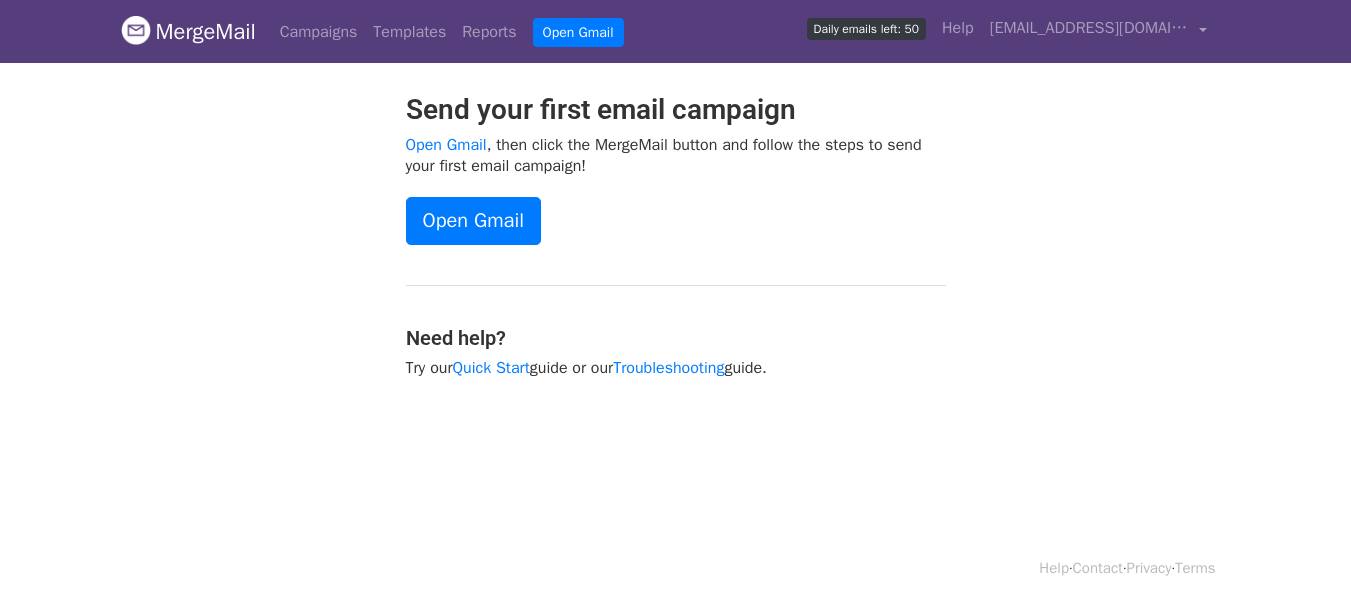 scroll, scrollTop: 0, scrollLeft: 0, axis: both 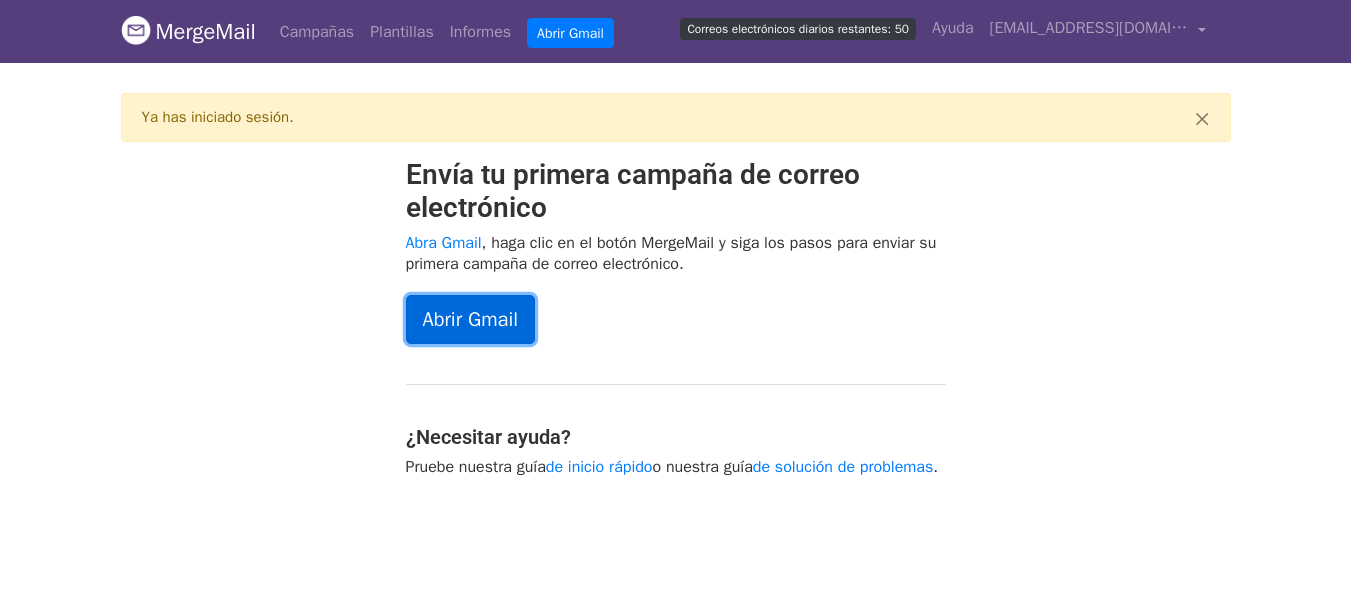 click on "Abrir Gmail" at bounding box center (470, 319) 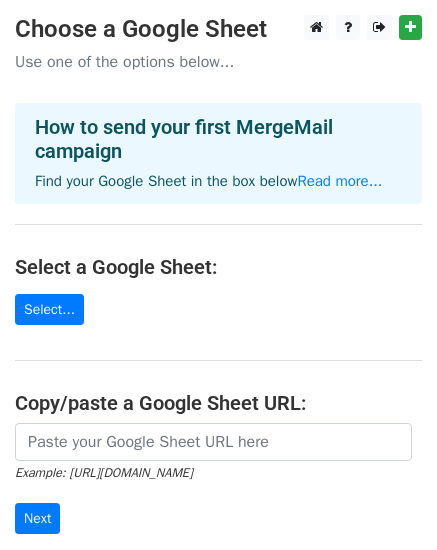 scroll, scrollTop: 0, scrollLeft: 0, axis: both 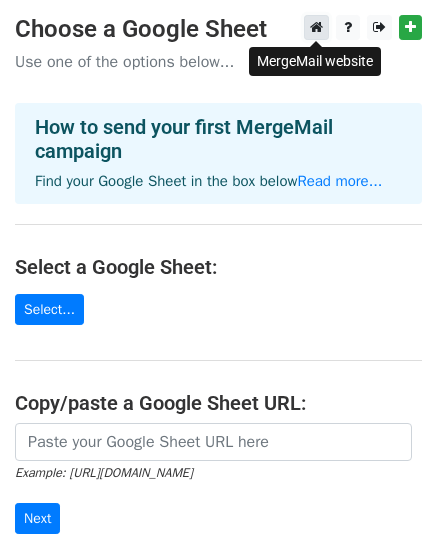 click at bounding box center [316, 27] 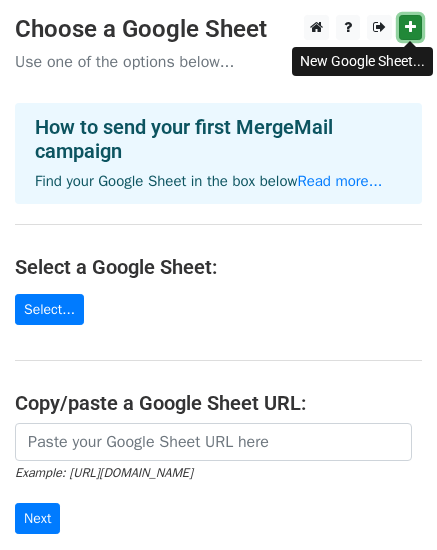 click at bounding box center (410, 27) 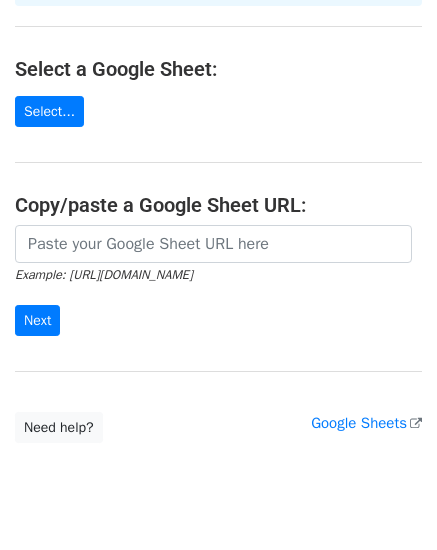 scroll, scrollTop: 251, scrollLeft: 0, axis: vertical 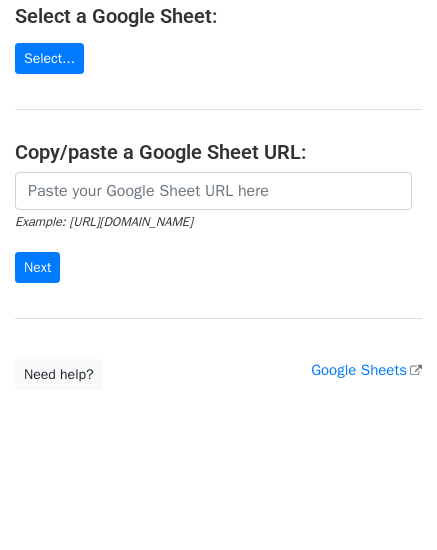 click at bounding box center (410, -224) 